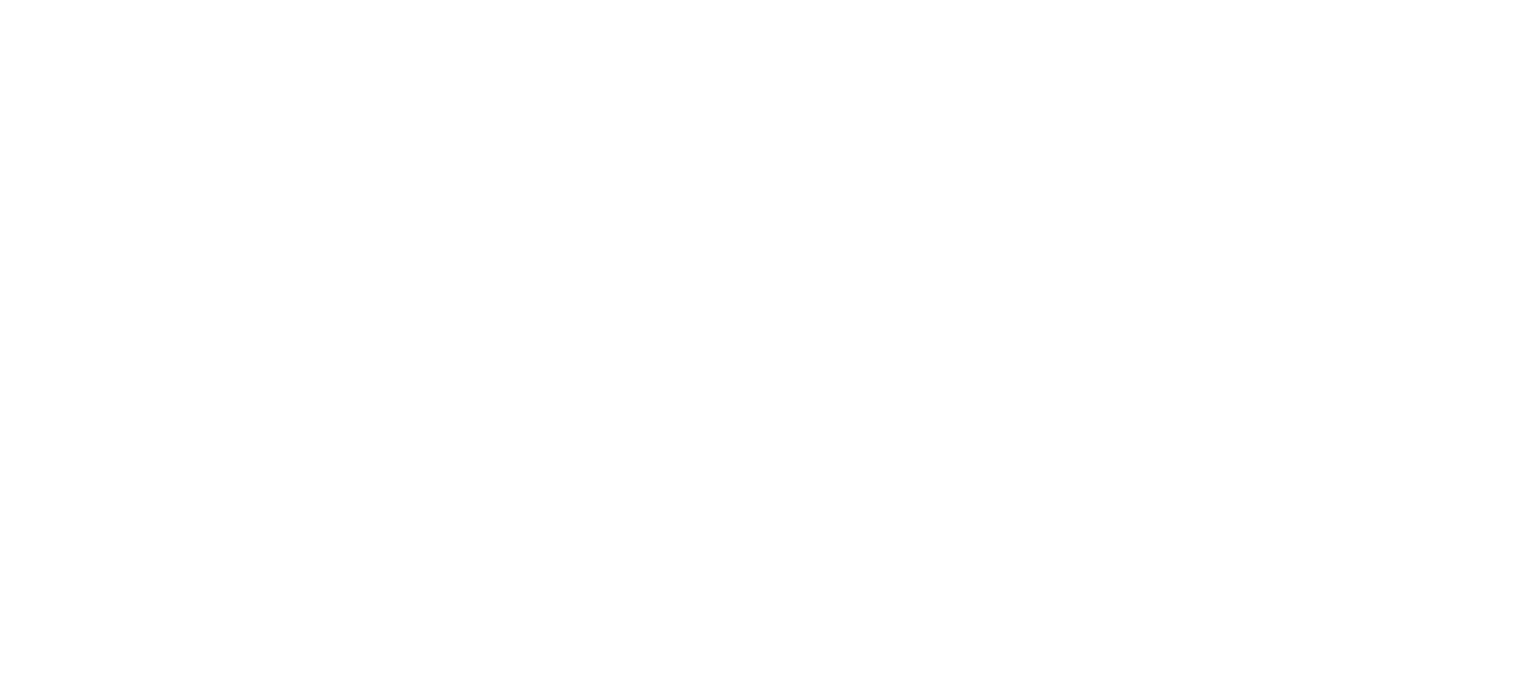 scroll, scrollTop: 0, scrollLeft: 0, axis: both 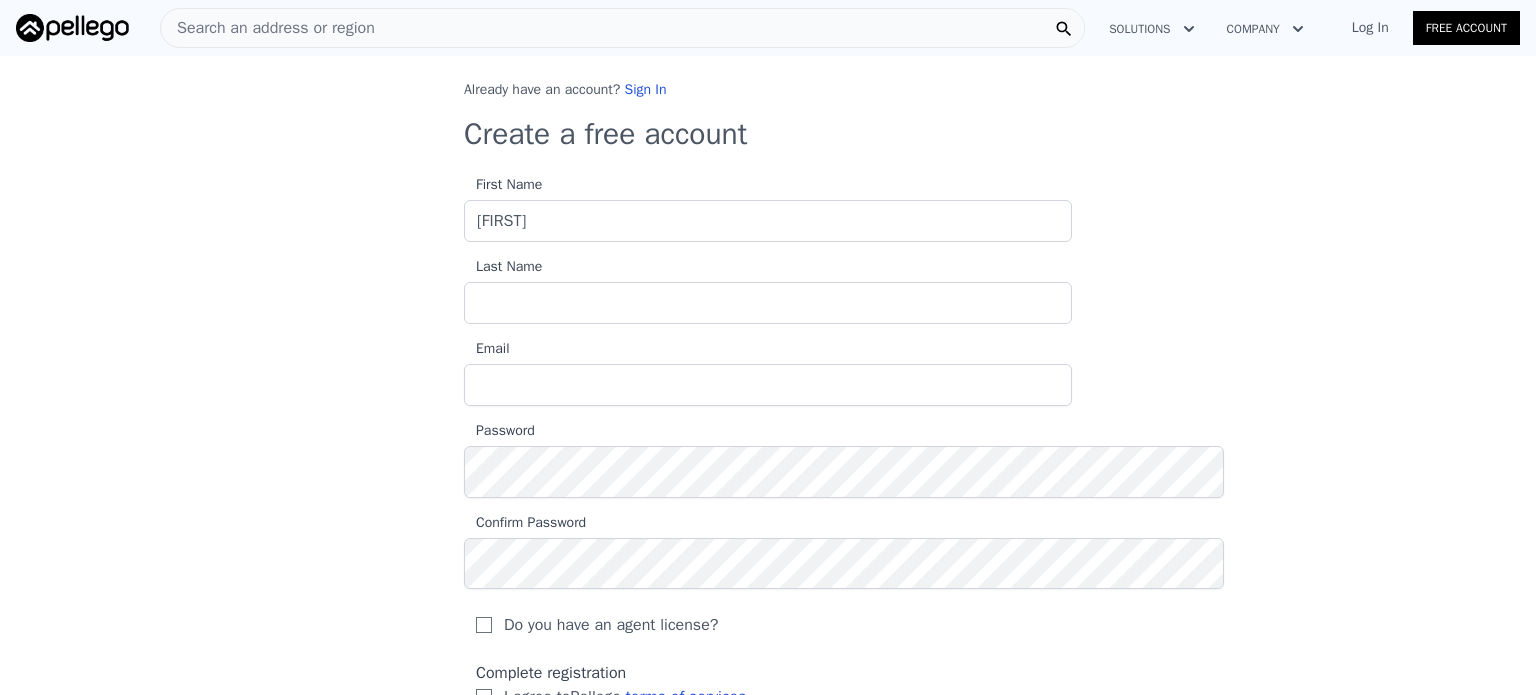 type on "[FIRST]" 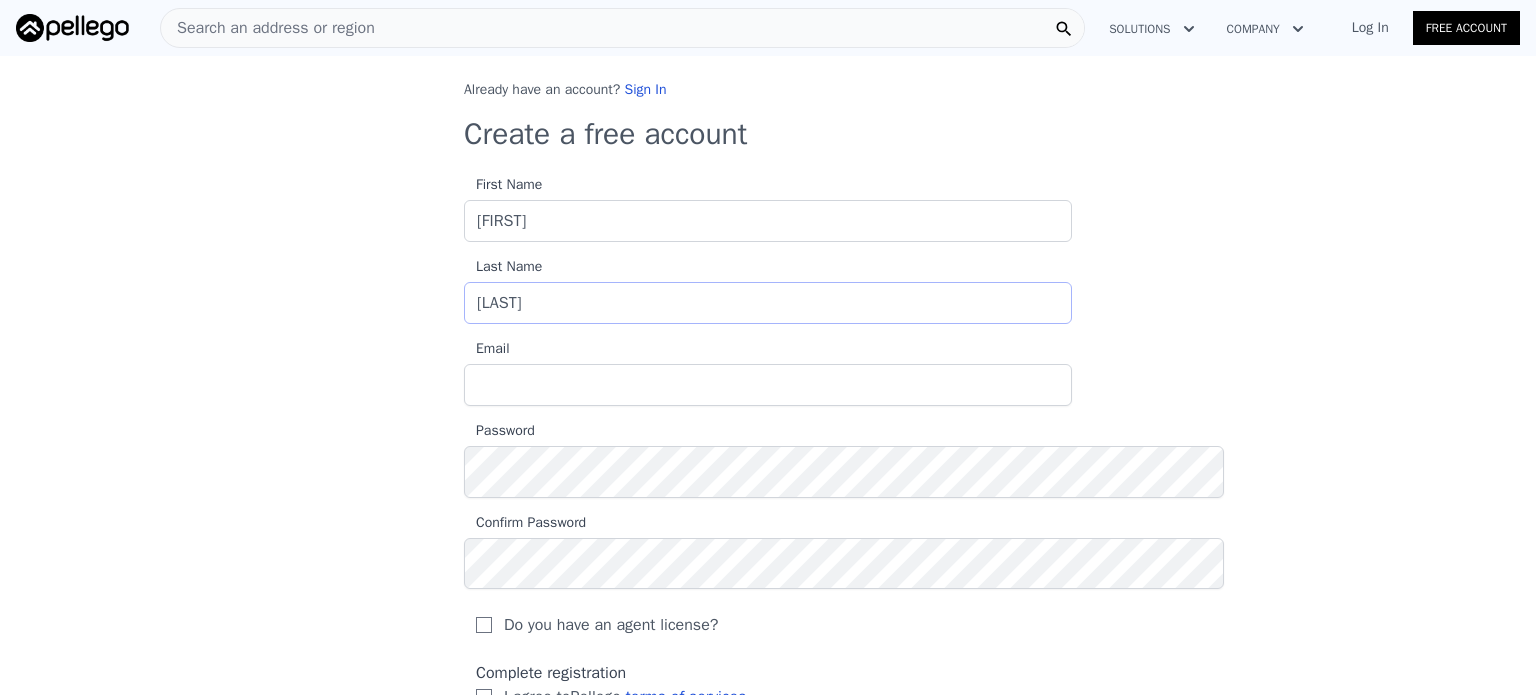 type on "[LAST]" 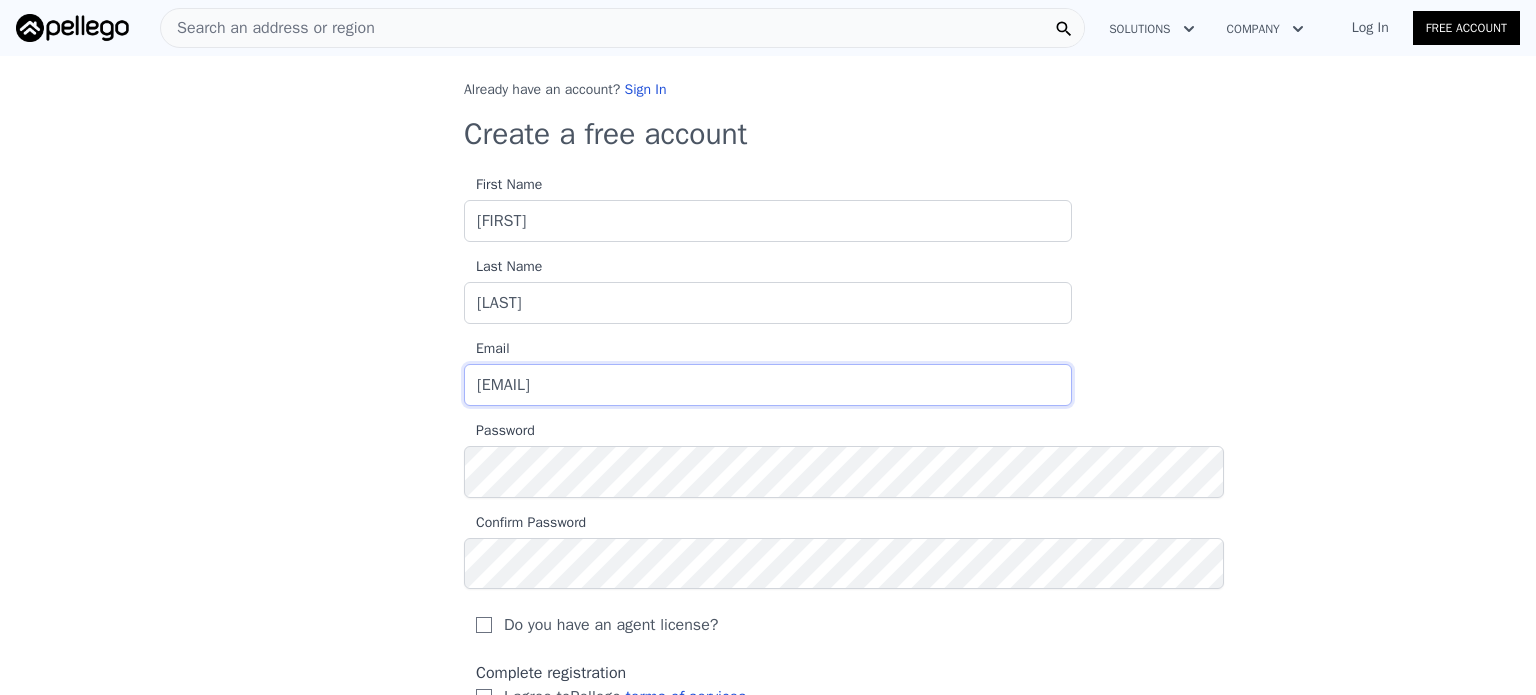 type on "[EMAIL]" 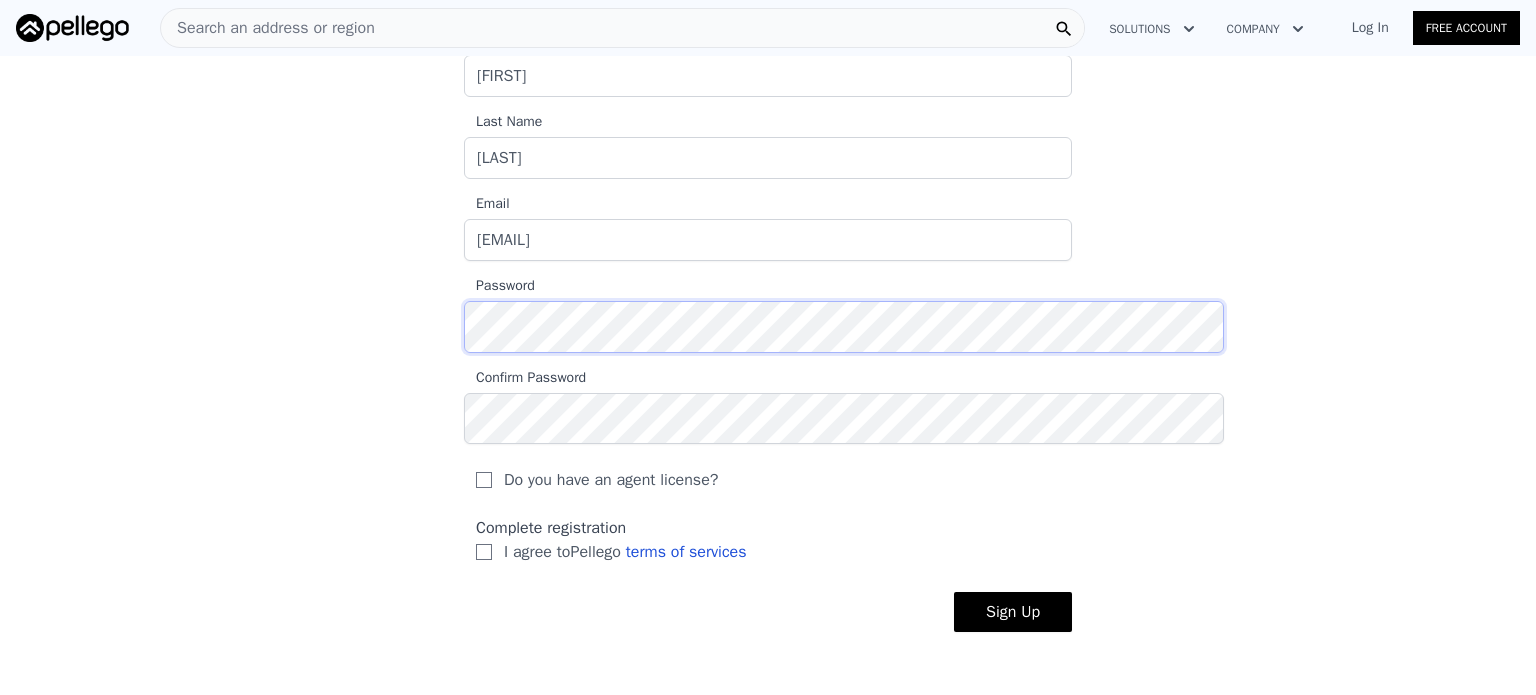 scroll, scrollTop: 181, scrollLeft: 0, axis: vertical 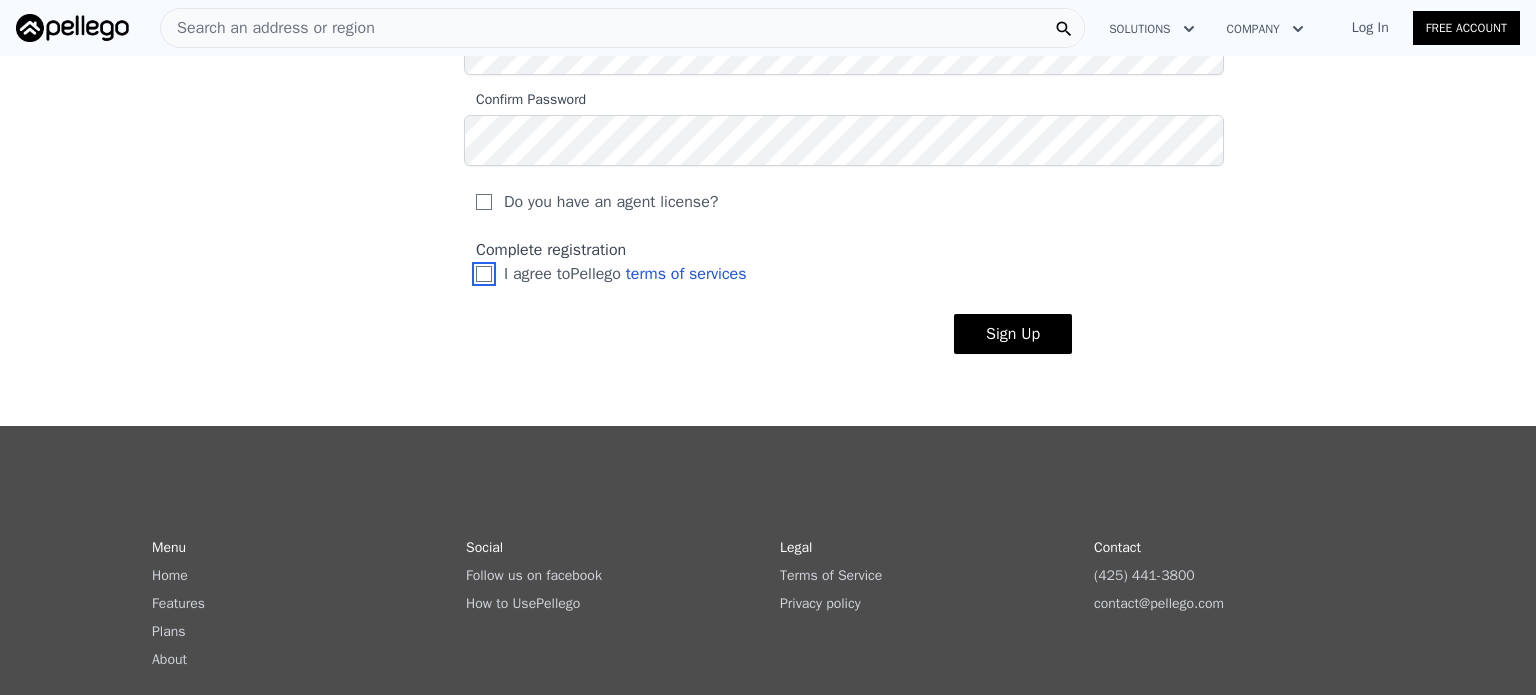 click on "I agree to [BRAND] terms of services" at bounding box center (484, 274) 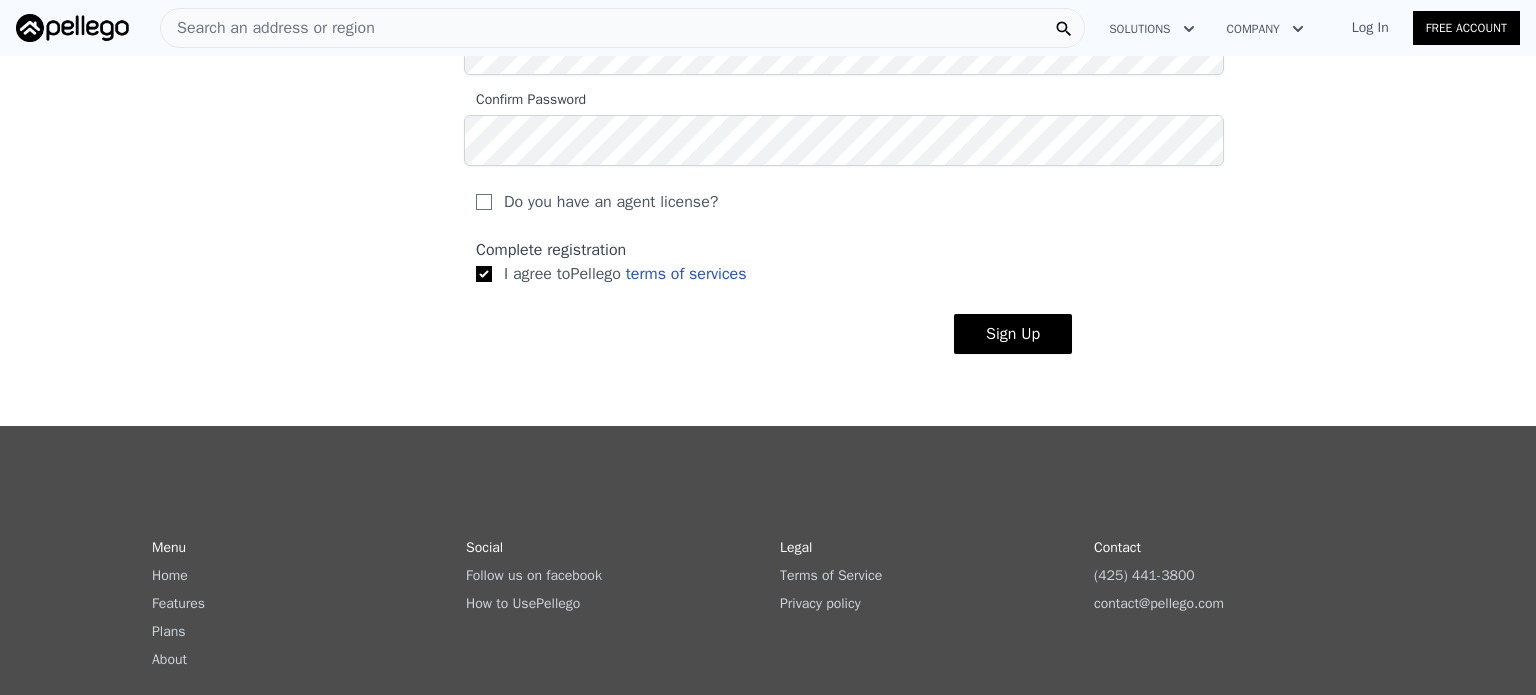 click on "Sign Up" at bounding box center [1013, 334] 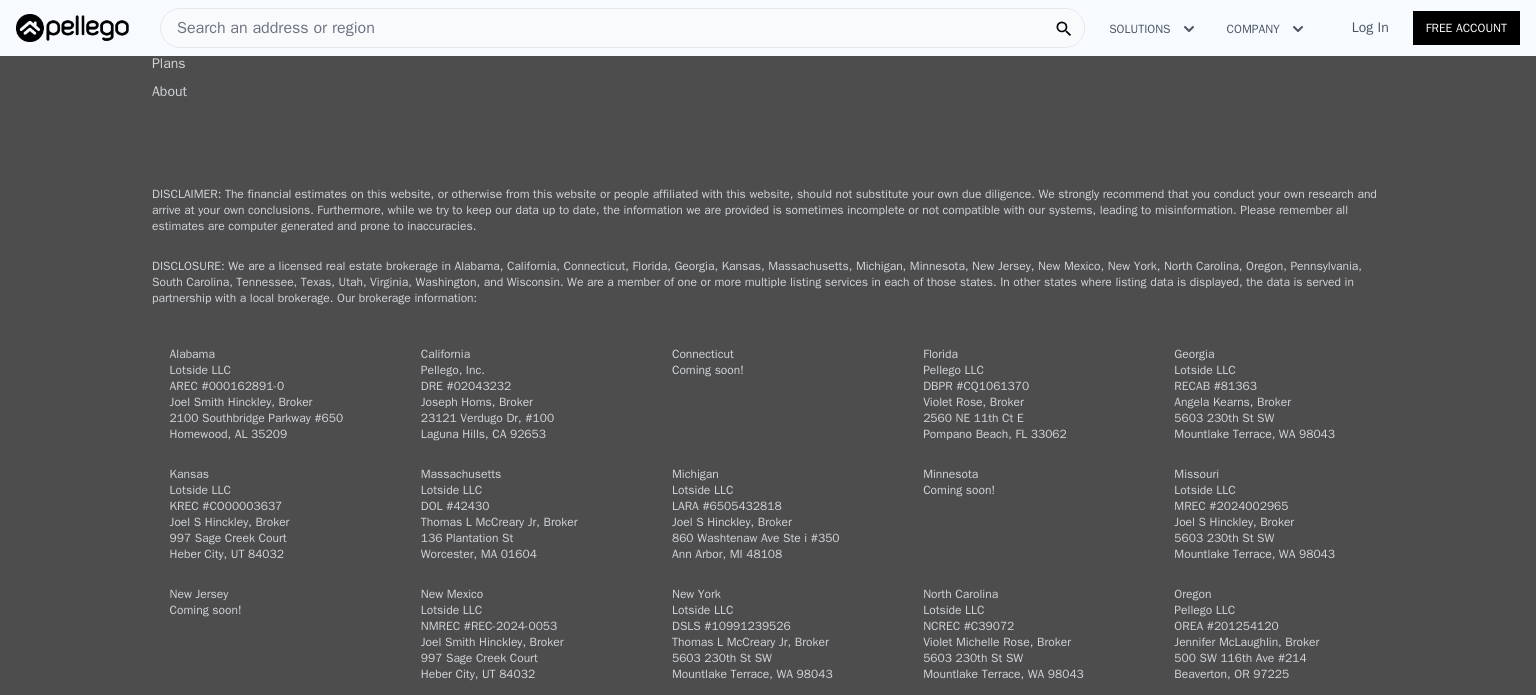 scroll, scrollTop: 0, scrollLeft: 0, axis: both 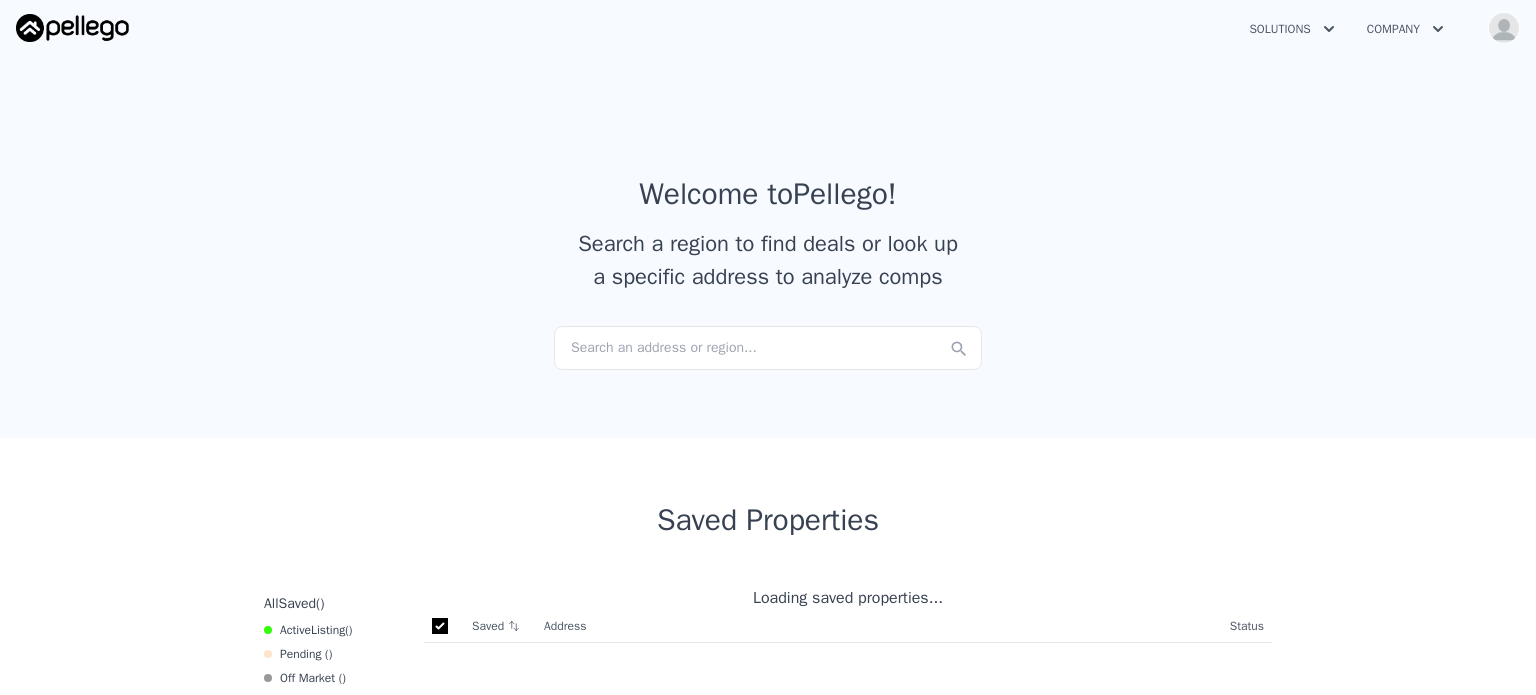 checkbox on "true" 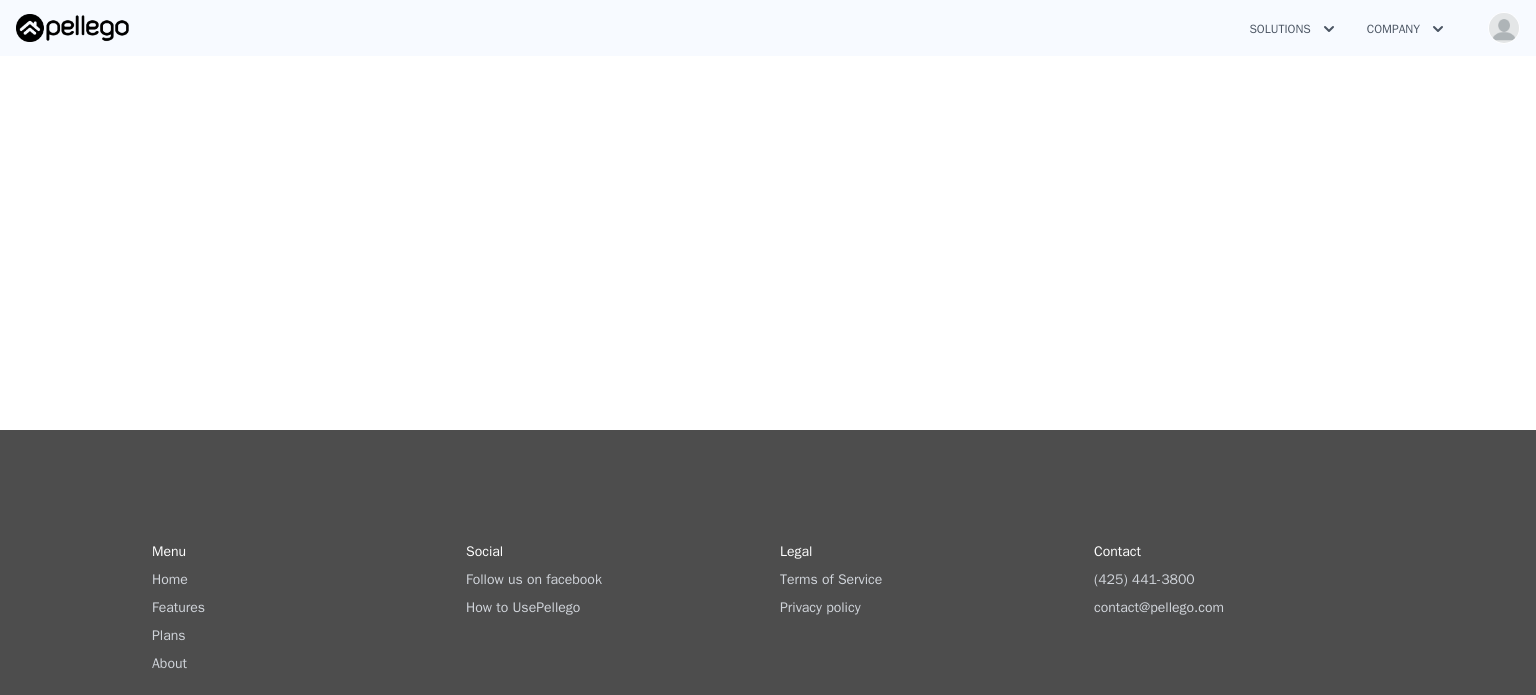 scroll, scrollTop: 0, scrollLeft: 0, axis: both 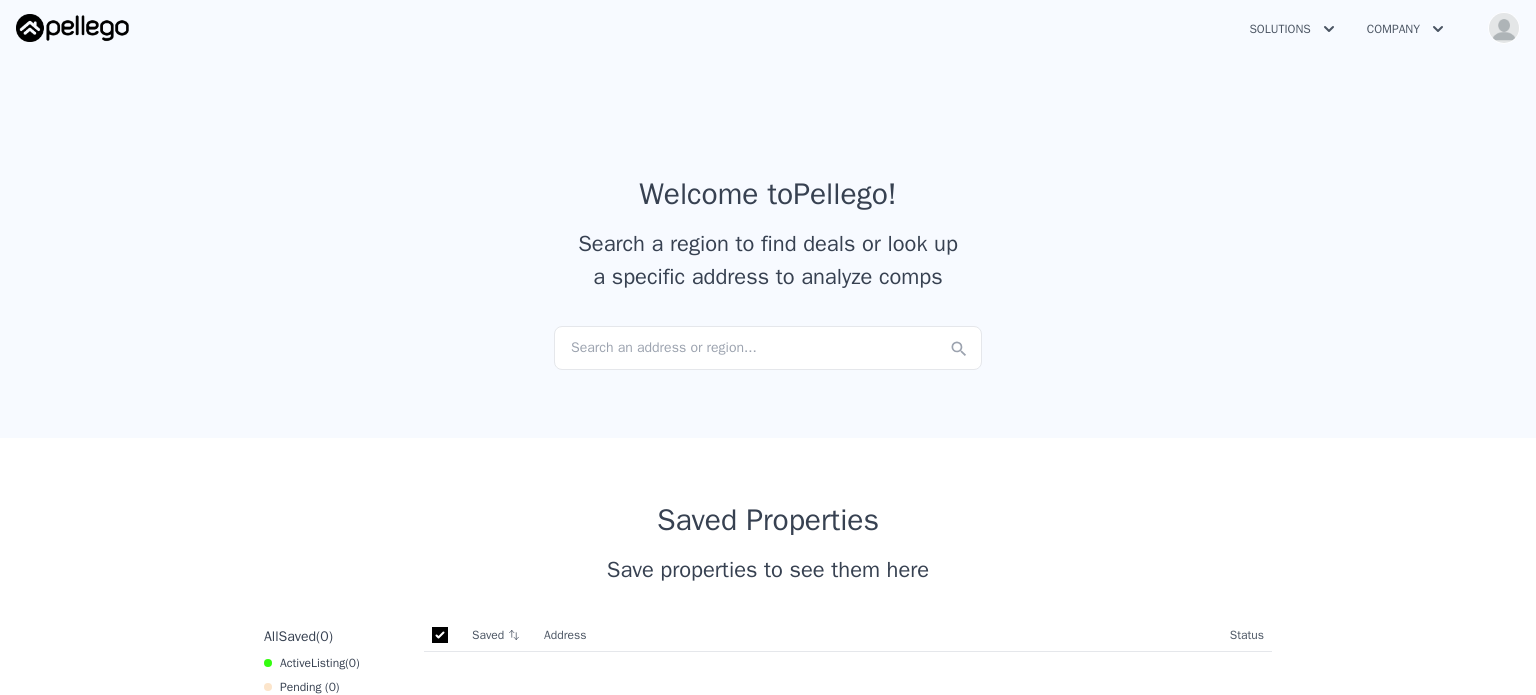 click at bounding box center (72, 28) 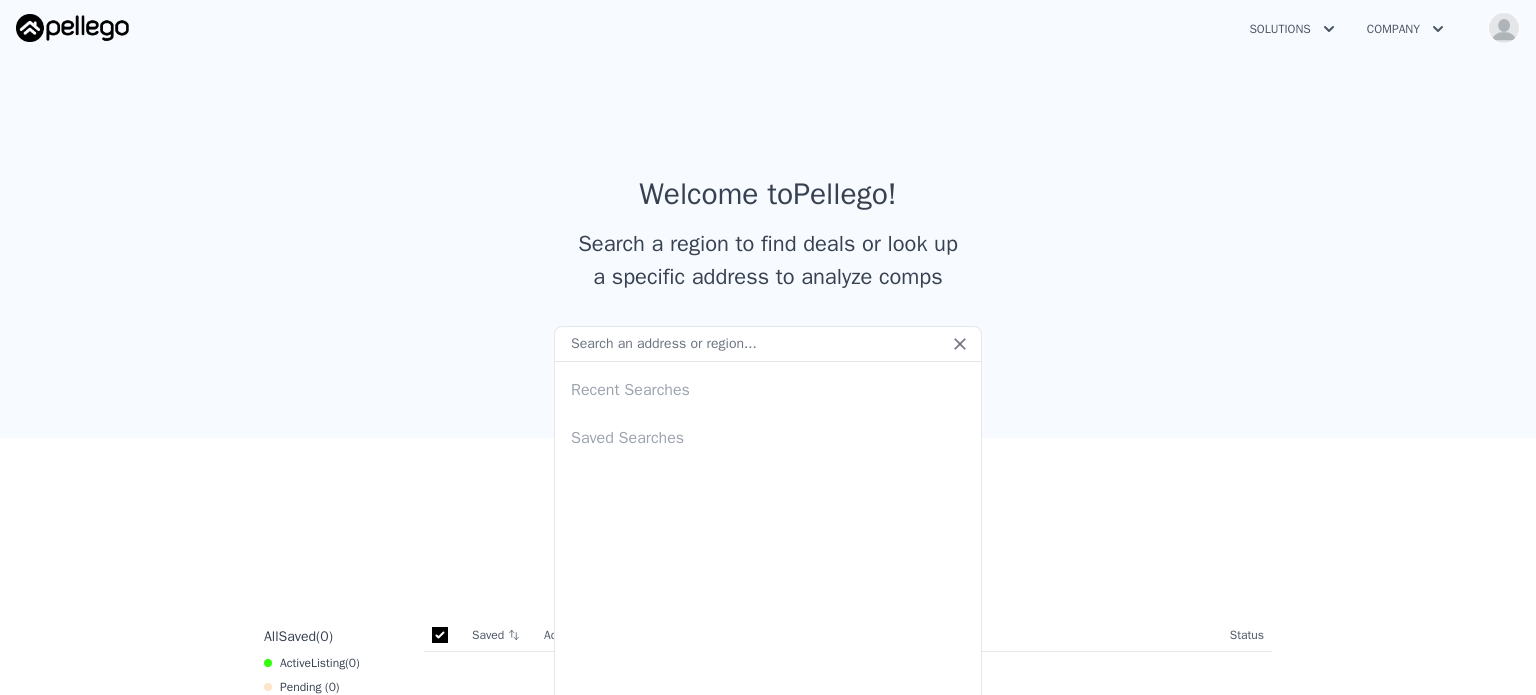 click on "Recent Searches" at bounding box center (768, 386) 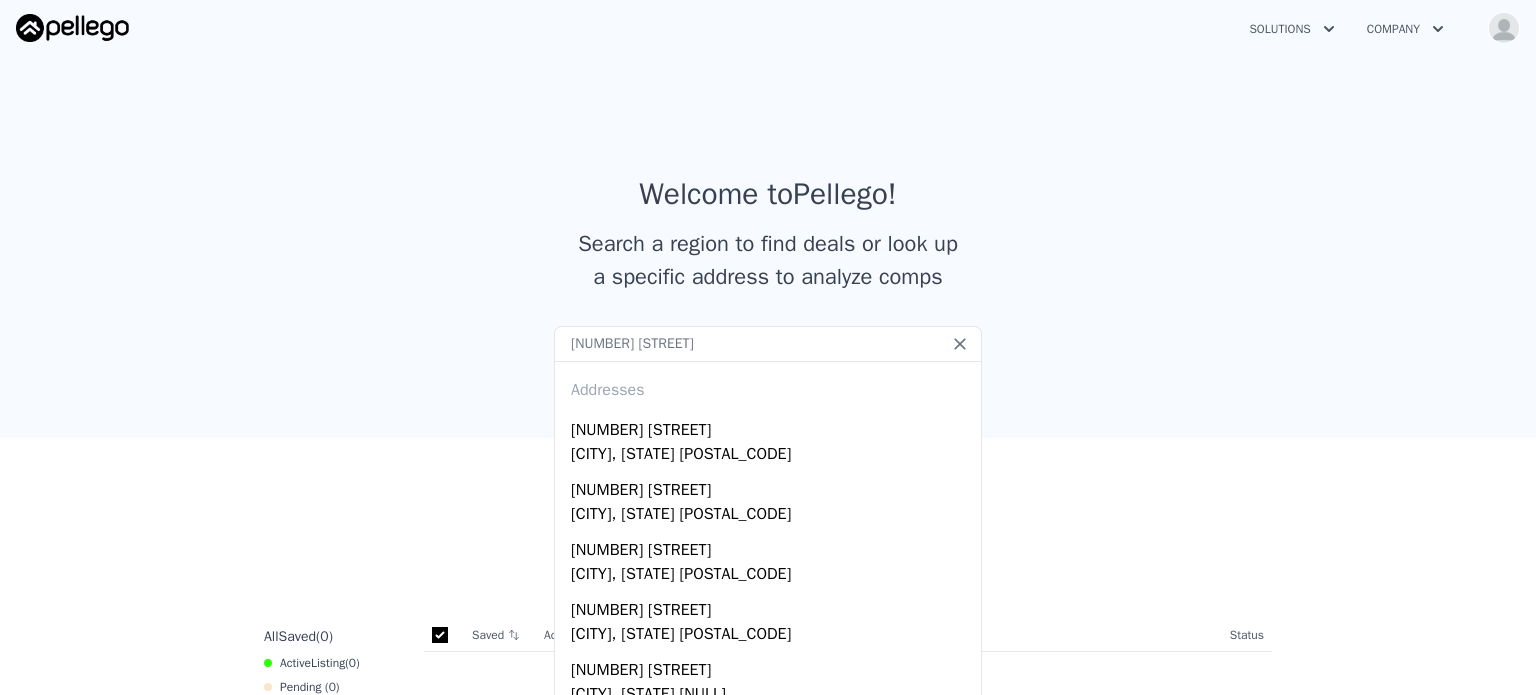type on "[NUMBER] [STREET]" 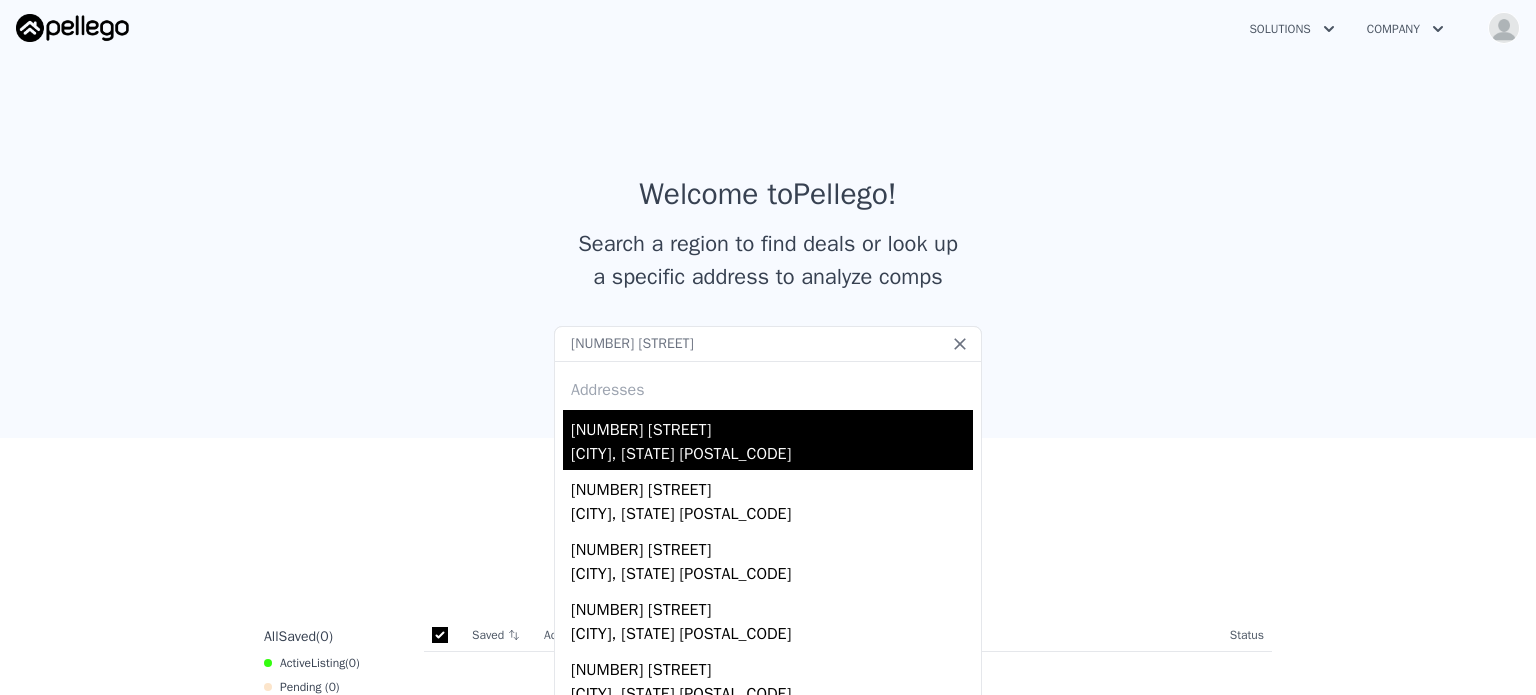 click on "[NUMBER] [STREET]" at bounding box center [772, 426] 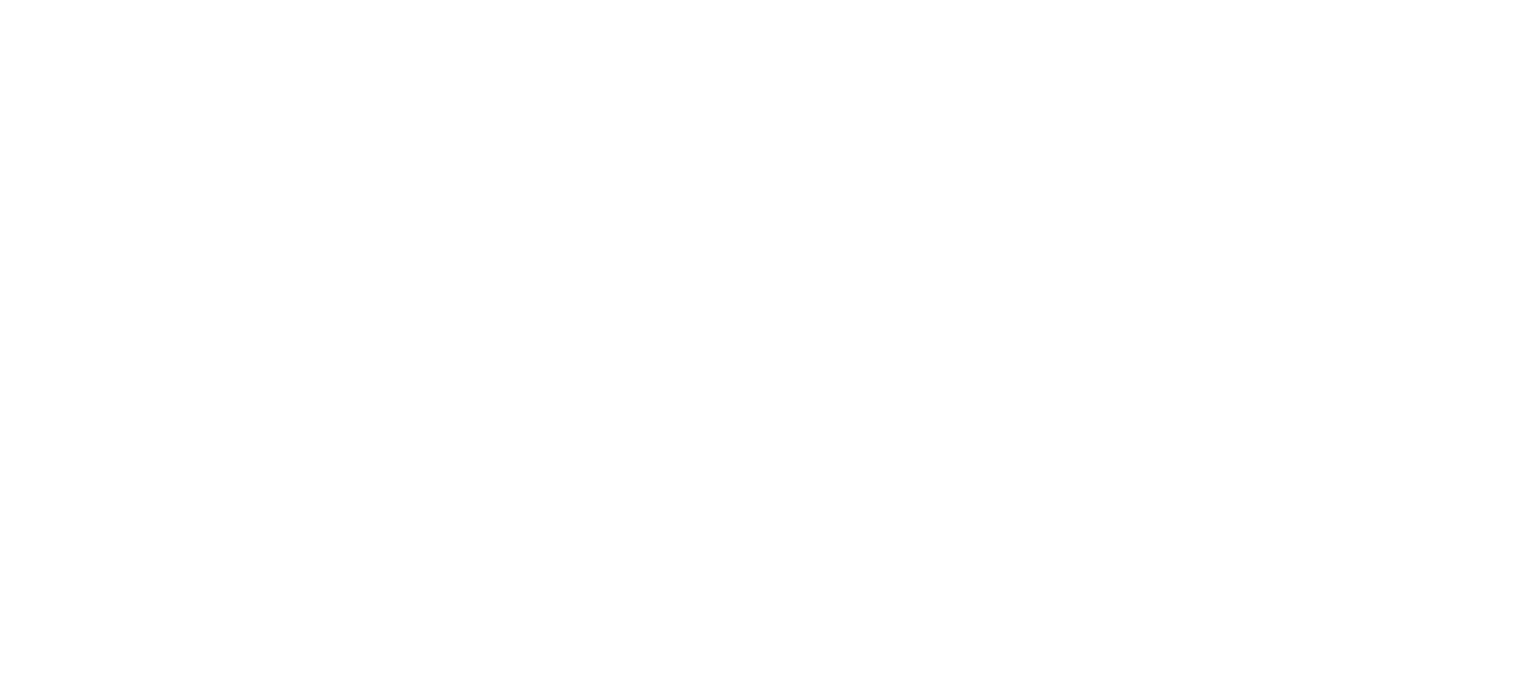 scroll, scrollTop: 0, scrollLeft: 0, axis: both 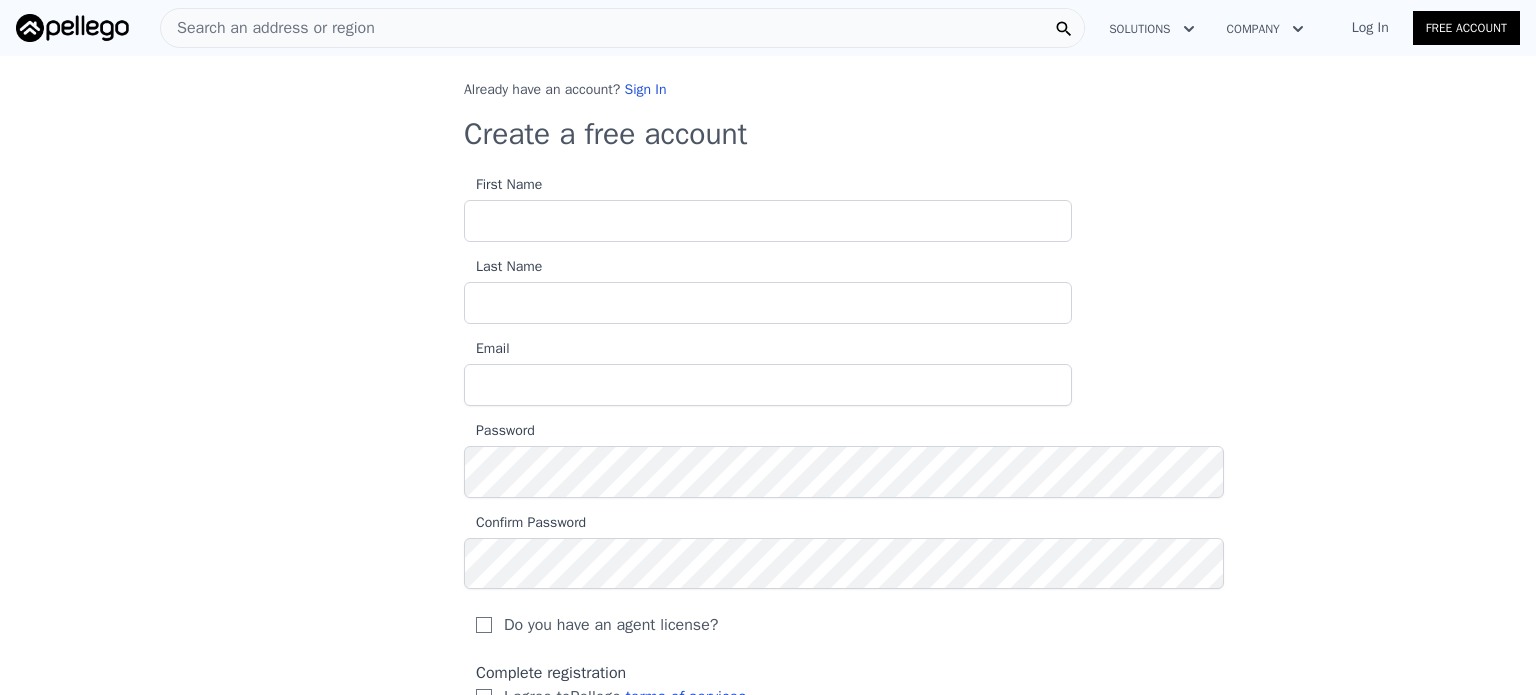 click on "Solutions" at bounding box center [1151, 29] 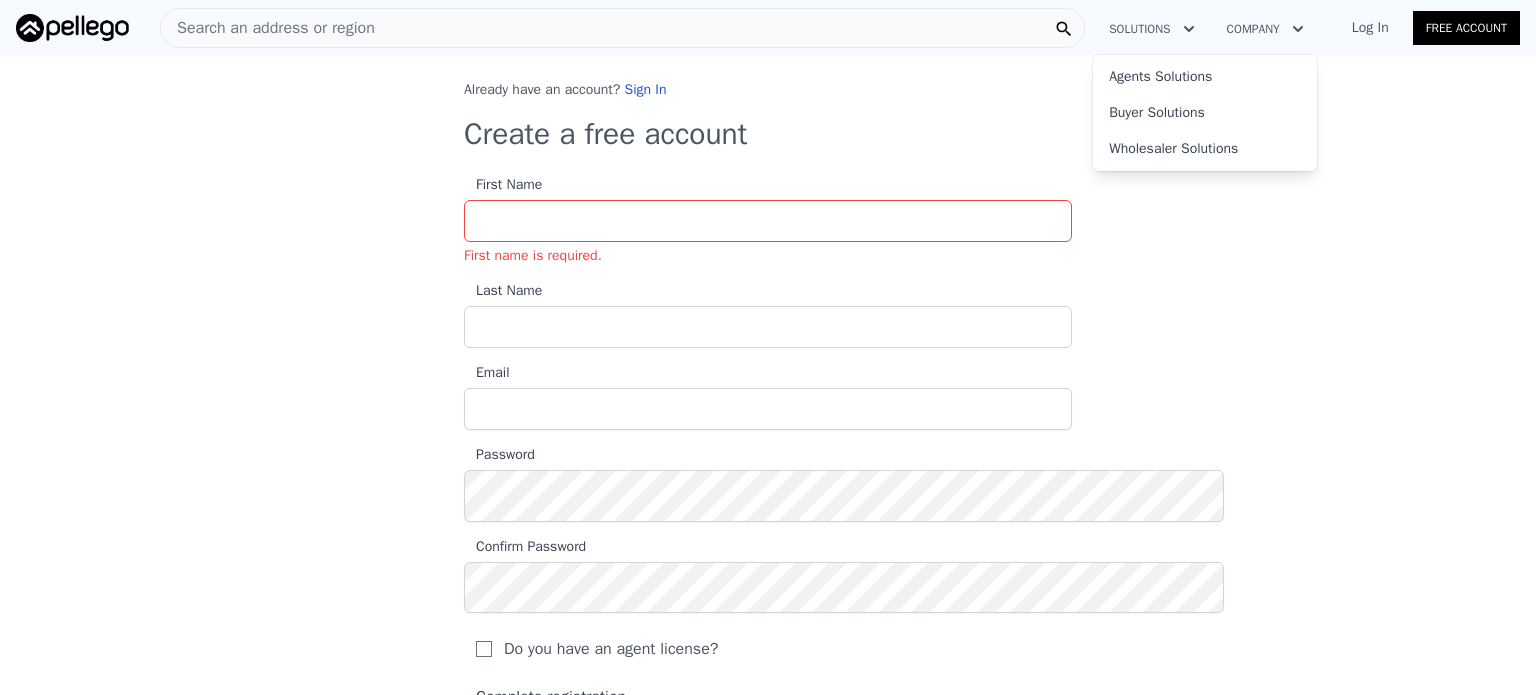 click on "Company" at bounding box center [1265, 29] 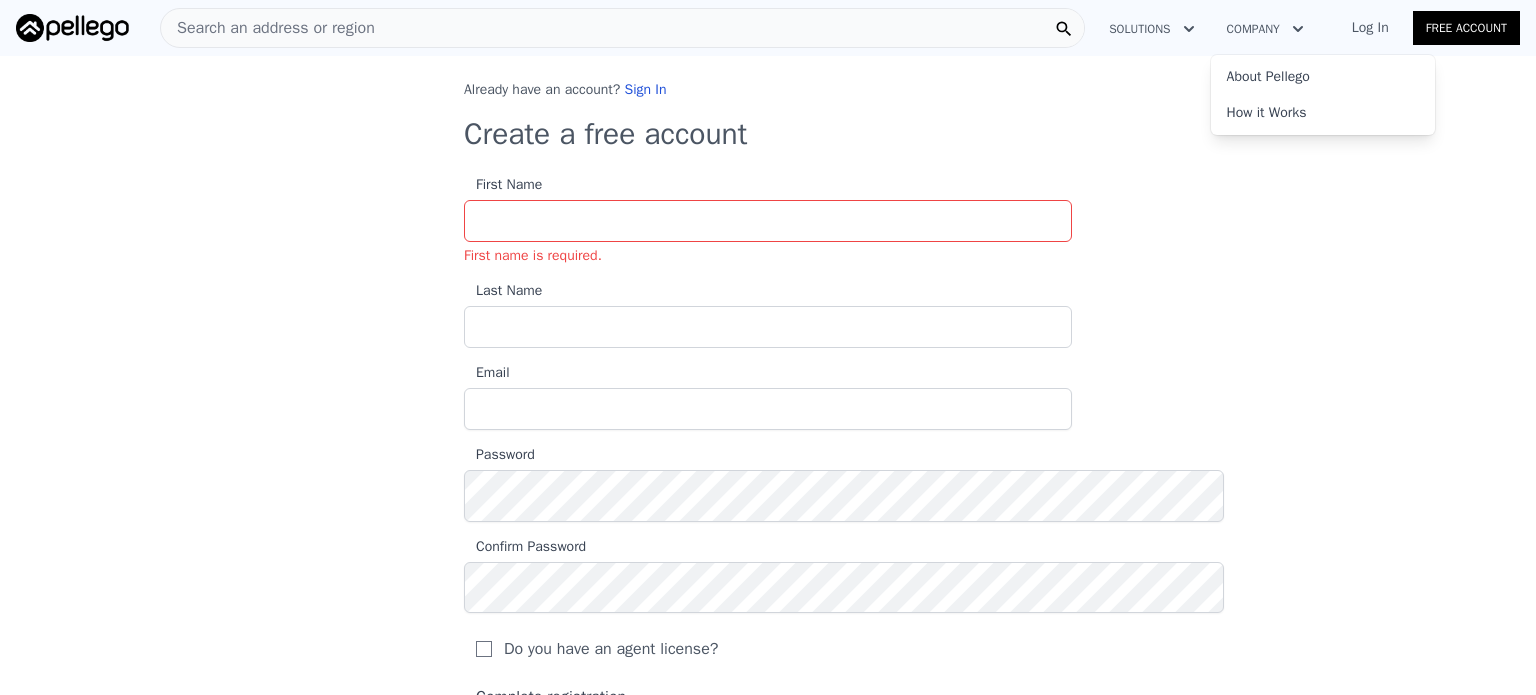 click on "Company" at bounding box center [1265, 29] 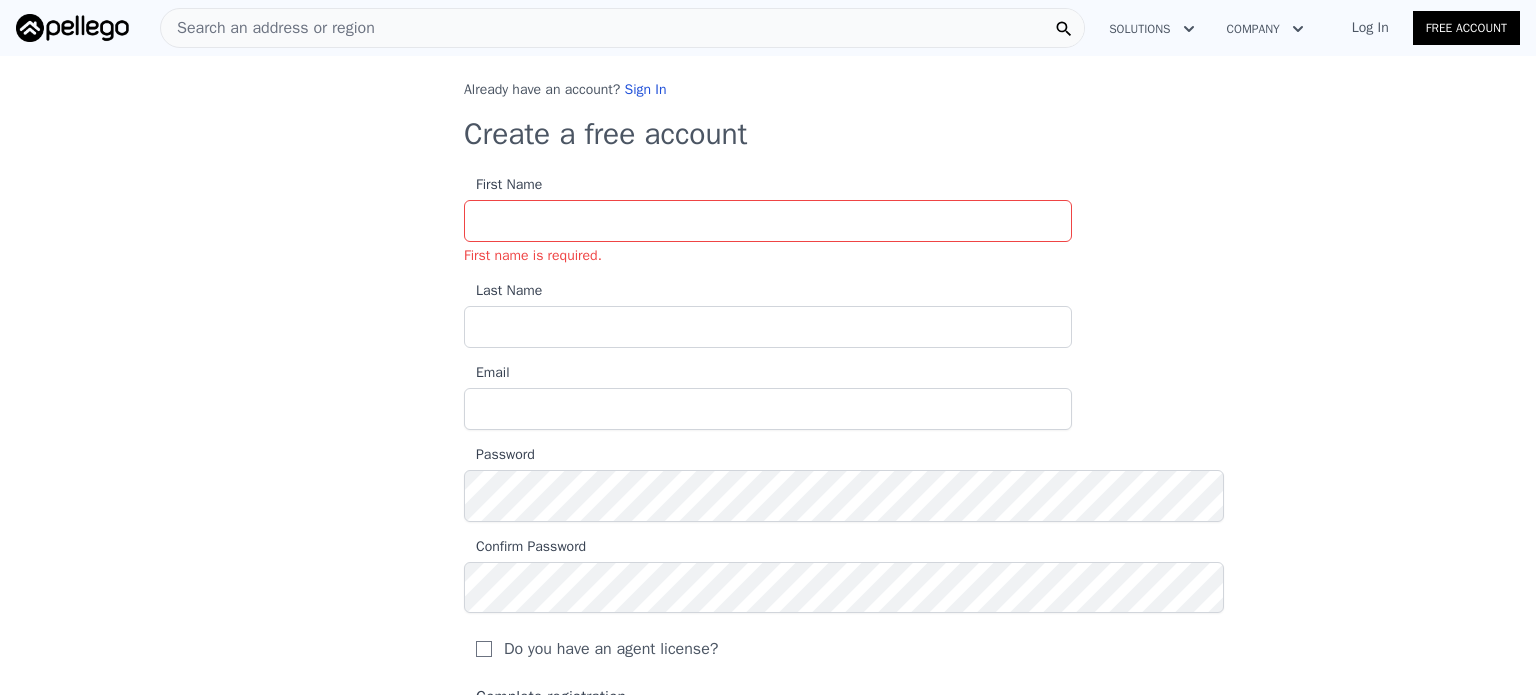 click on "Sign In" at bounding box center [646, 89] 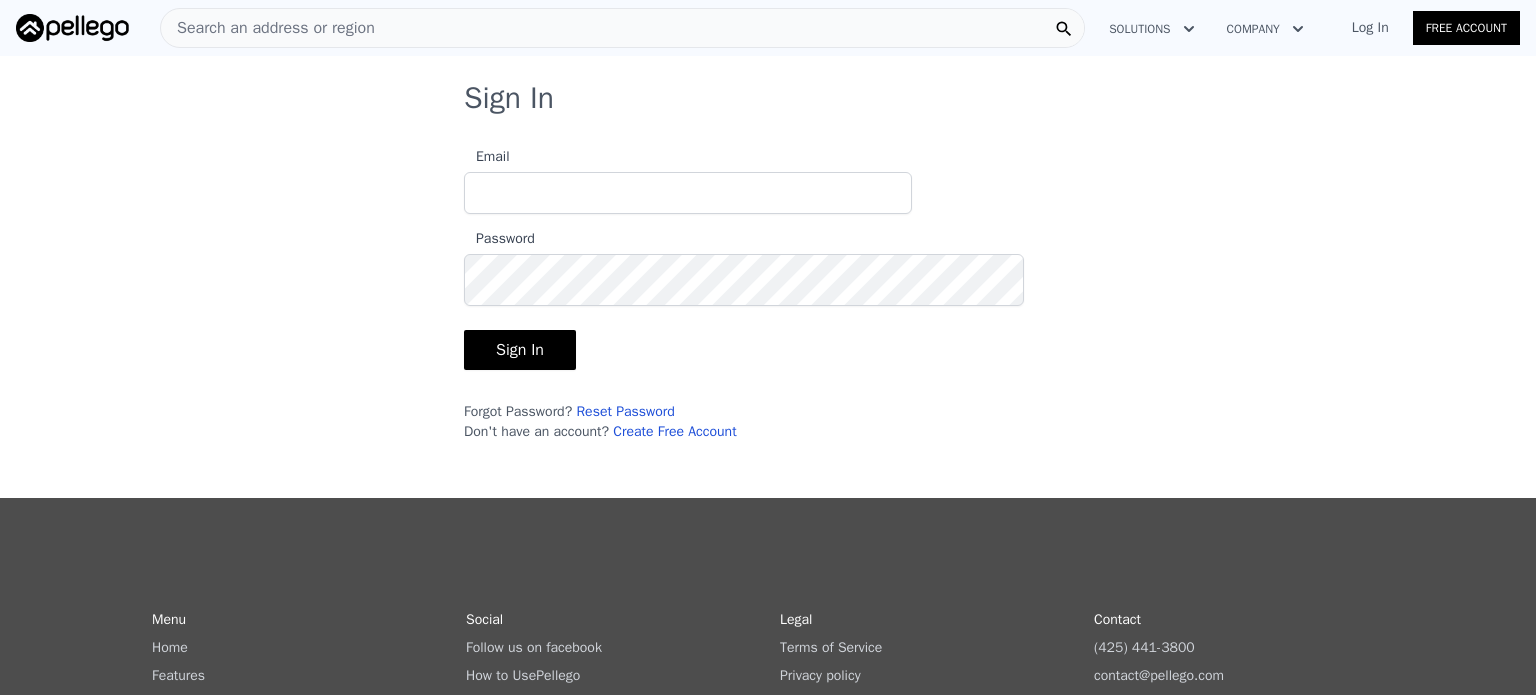 click on "Email" at bounding box center (688, 193) 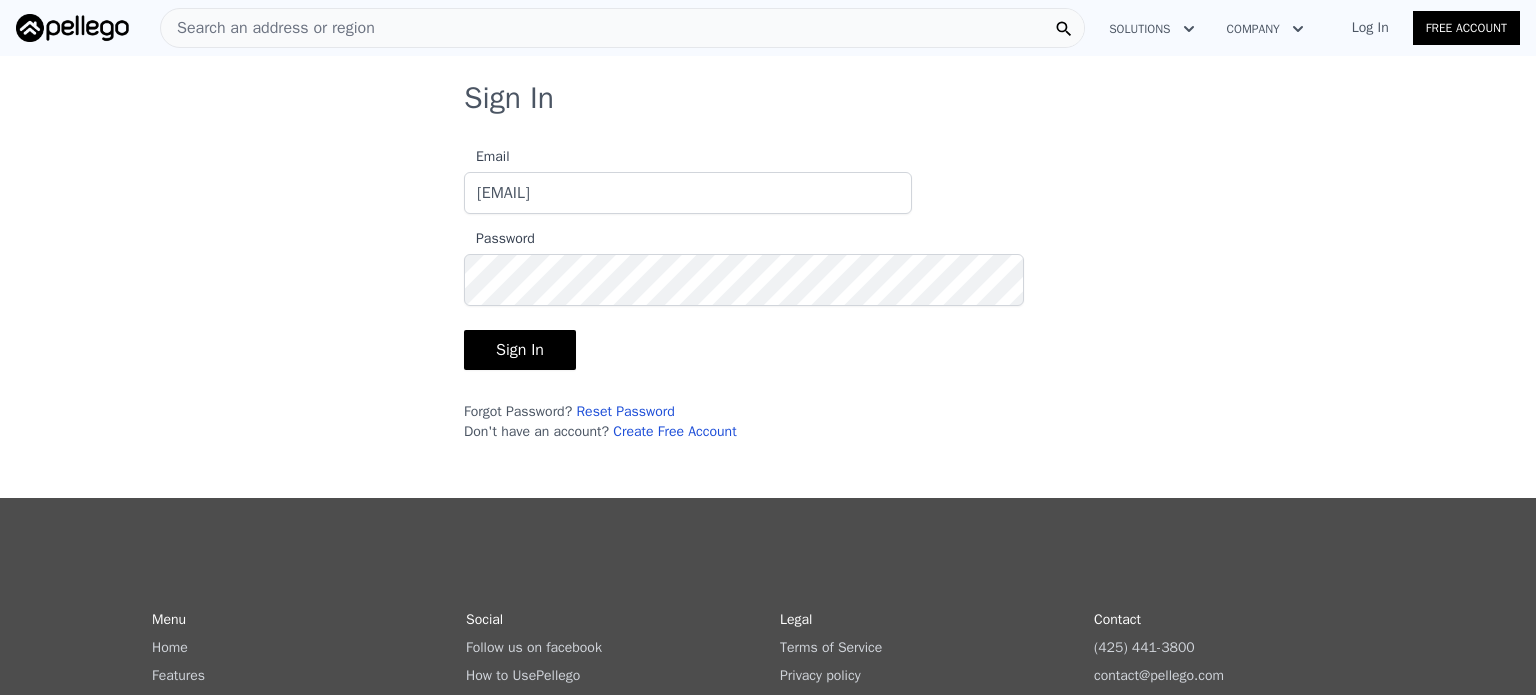 type on "[EMAIL]" 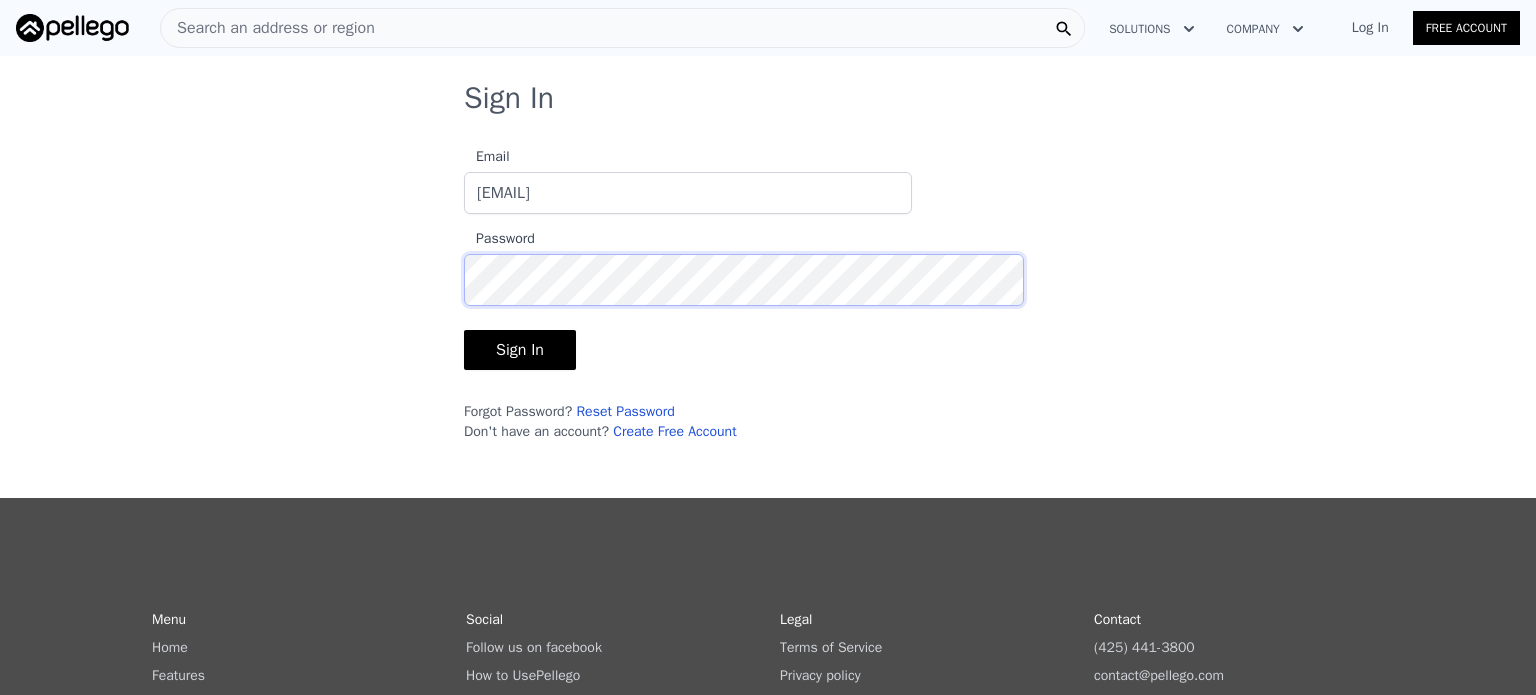 click on "Sign In" at bounding box center [520, 350] 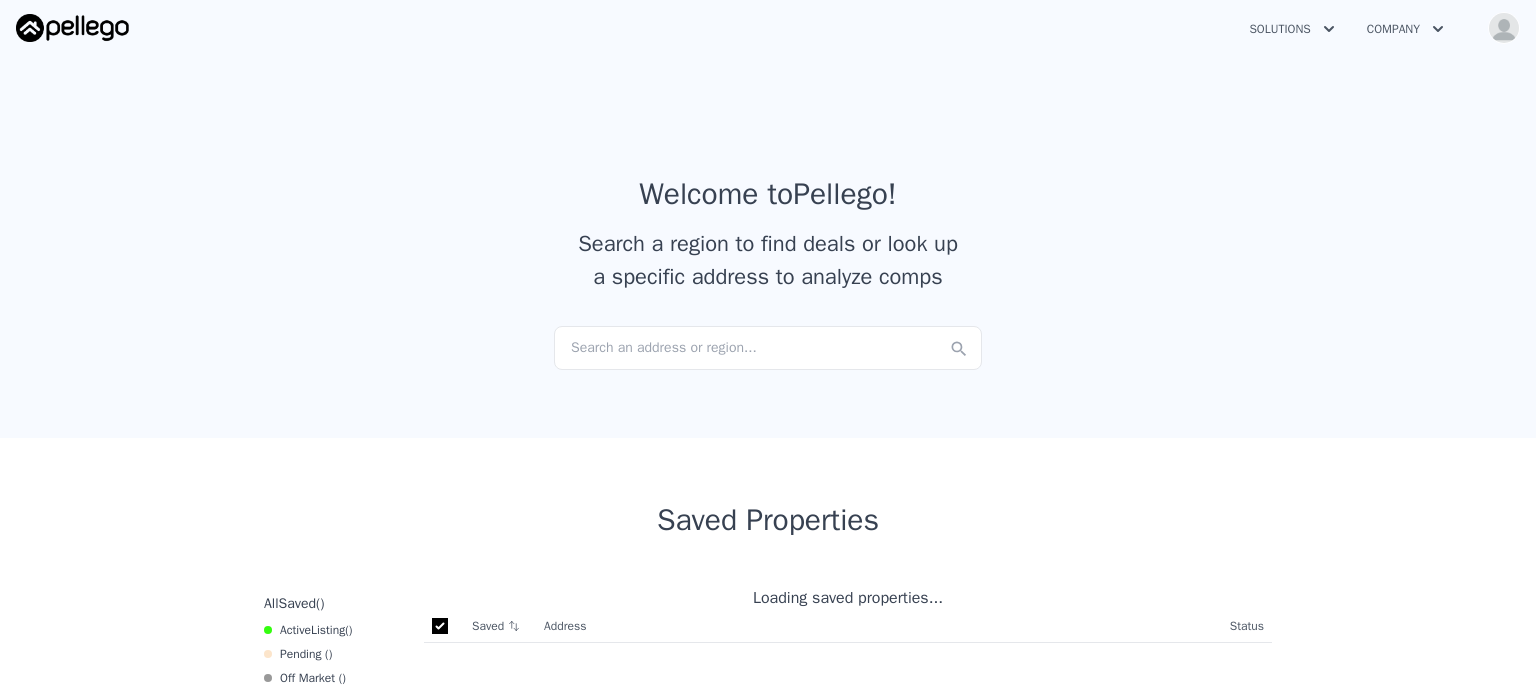 checkbox on "true" 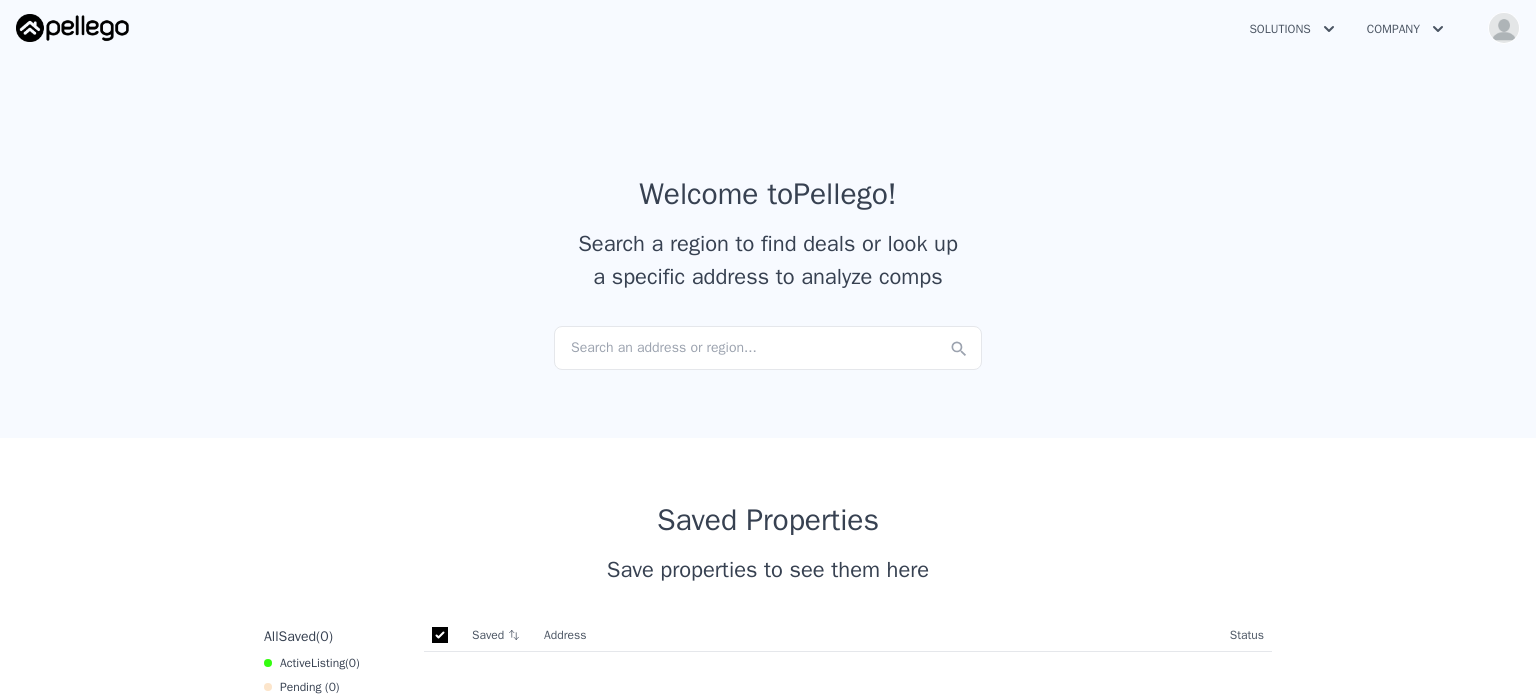 click on "Search a region to find deals or look up a specific address to analyze comps" at bounding box center [768, 261] 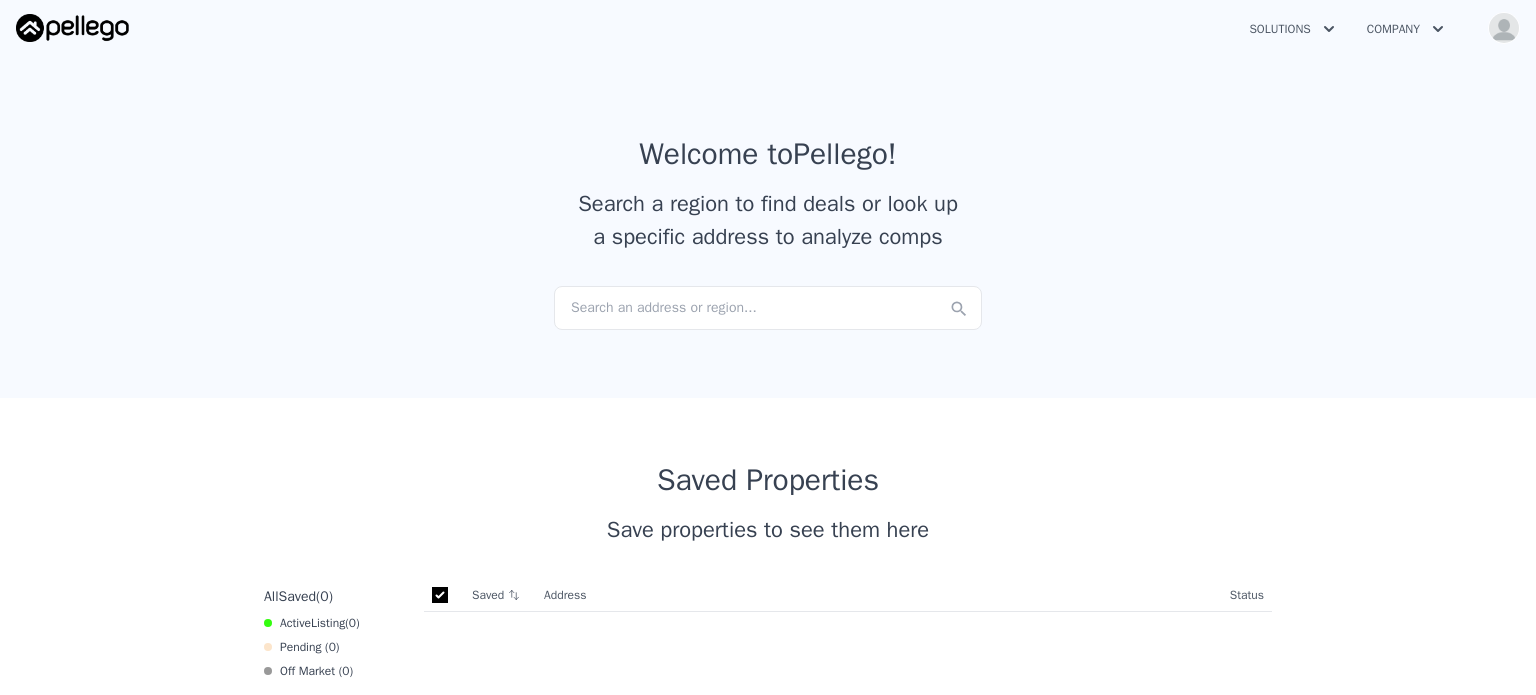 scroll, scrollTop: 0, scrollLeft: 0, axis: both 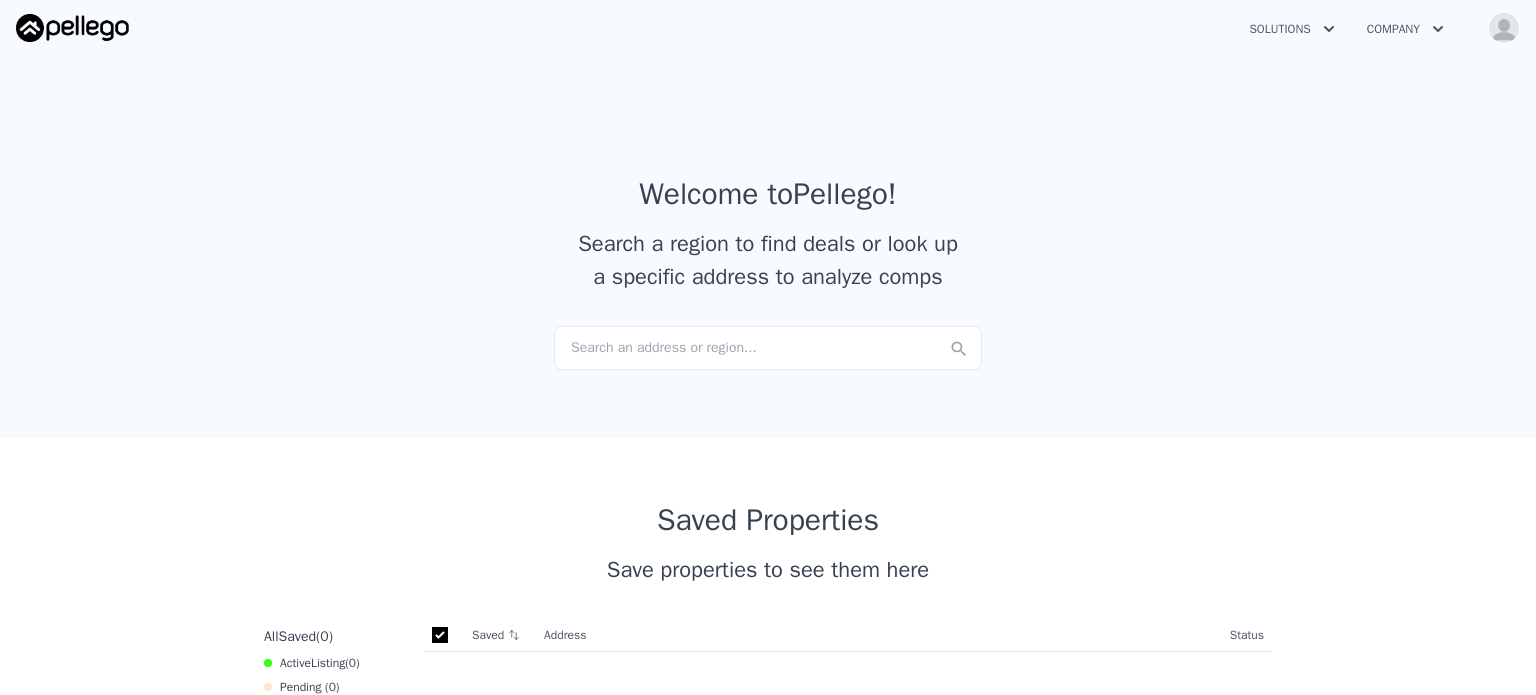 click on "Solutions" at bounding box center (1291, 29) 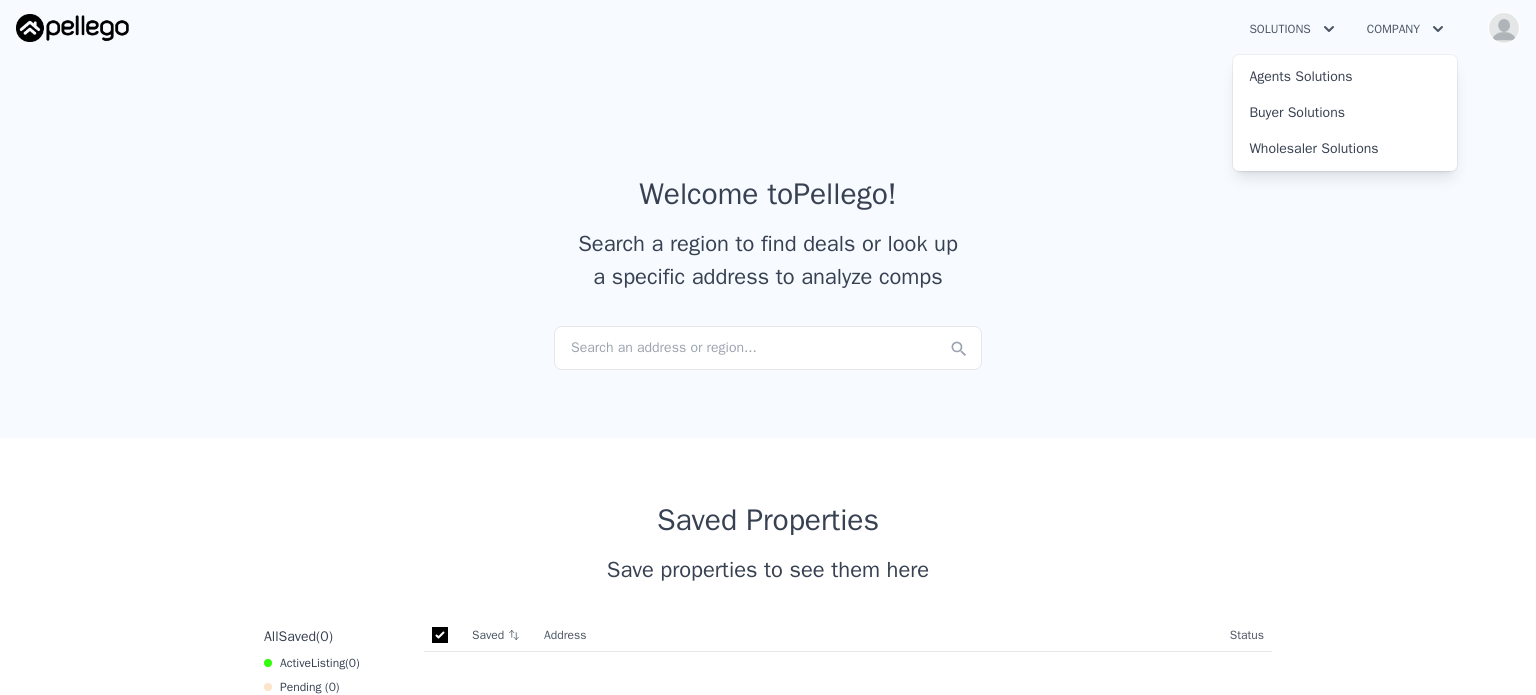click on "Company" at bounding box center (1405, 29) 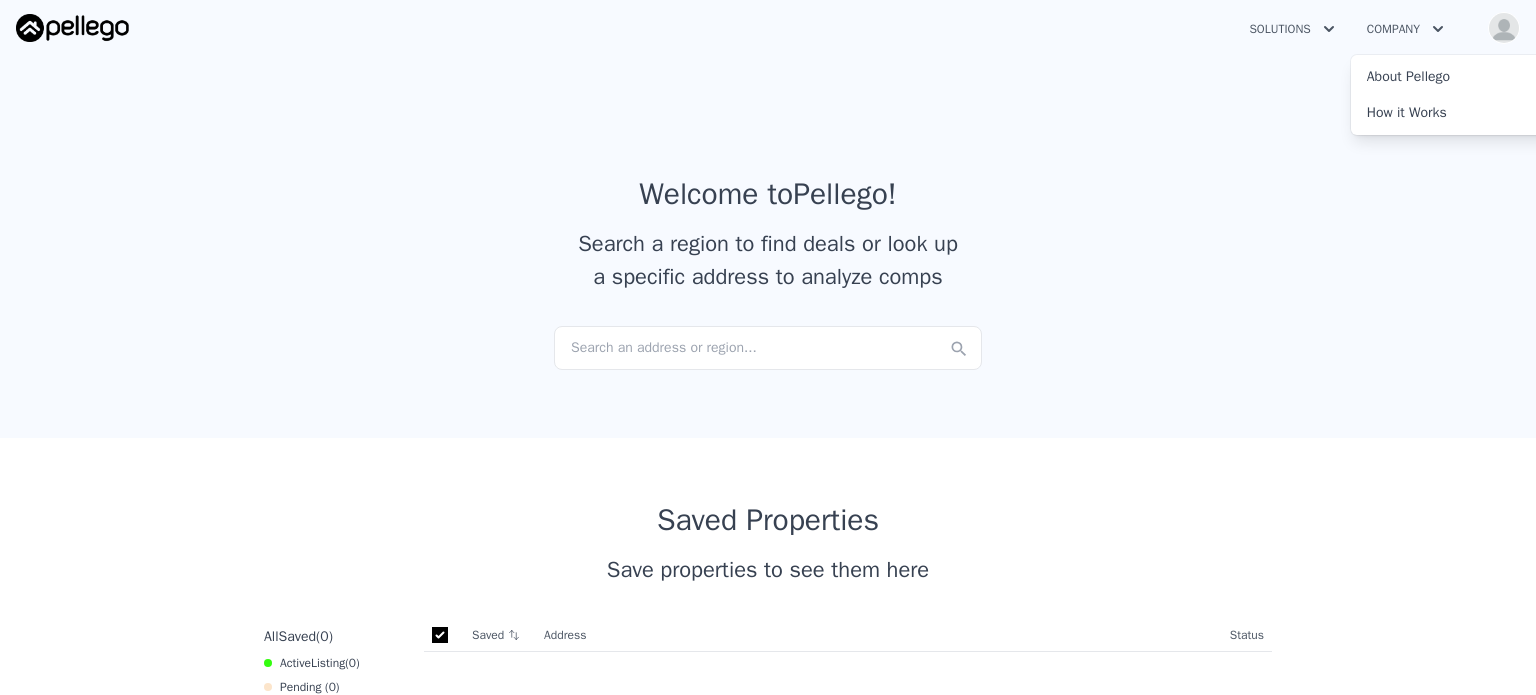 click on "Welcome to  Pellego ! Search a region to find deals or look up a specific address to analyze comps Search an address or region..." at bounding box center [768, 251] 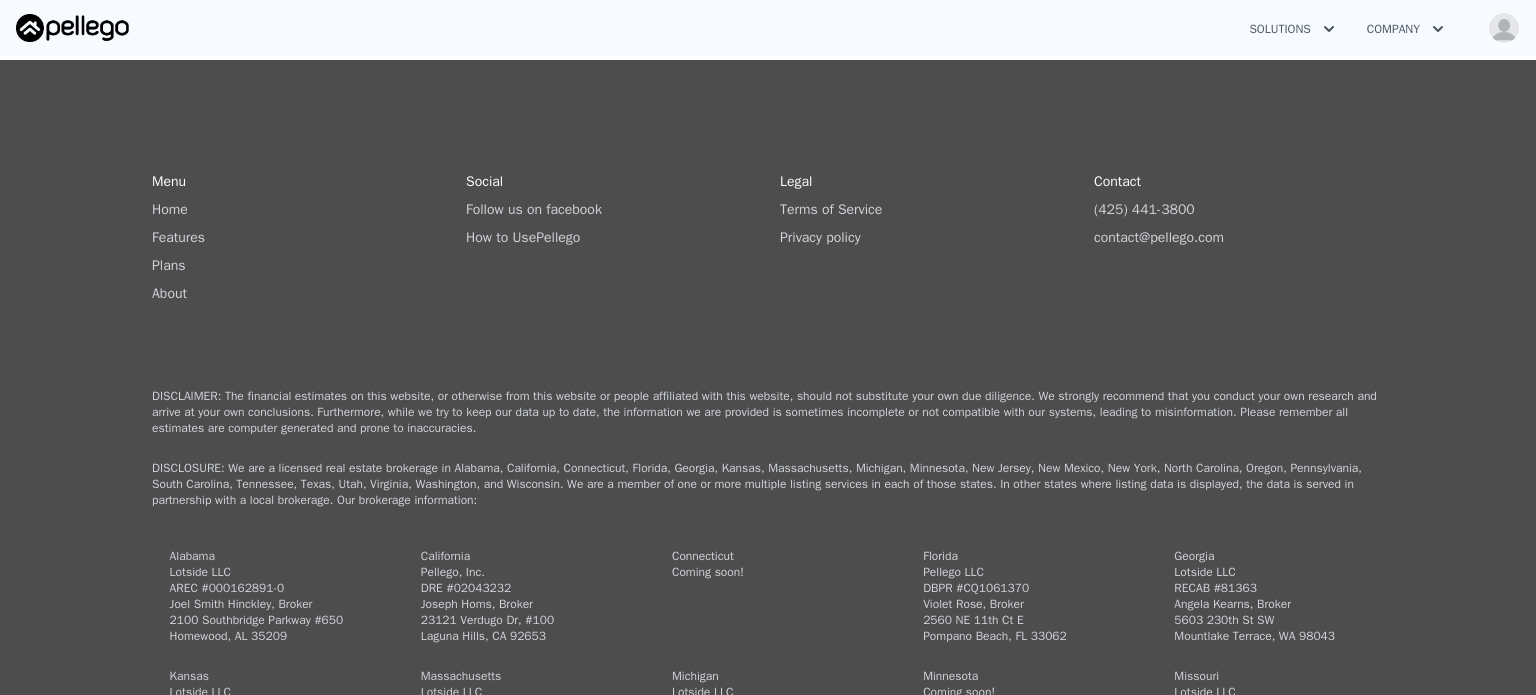 scroll, scrollTop: 1373, scrollLeft: 0, axis: vertical 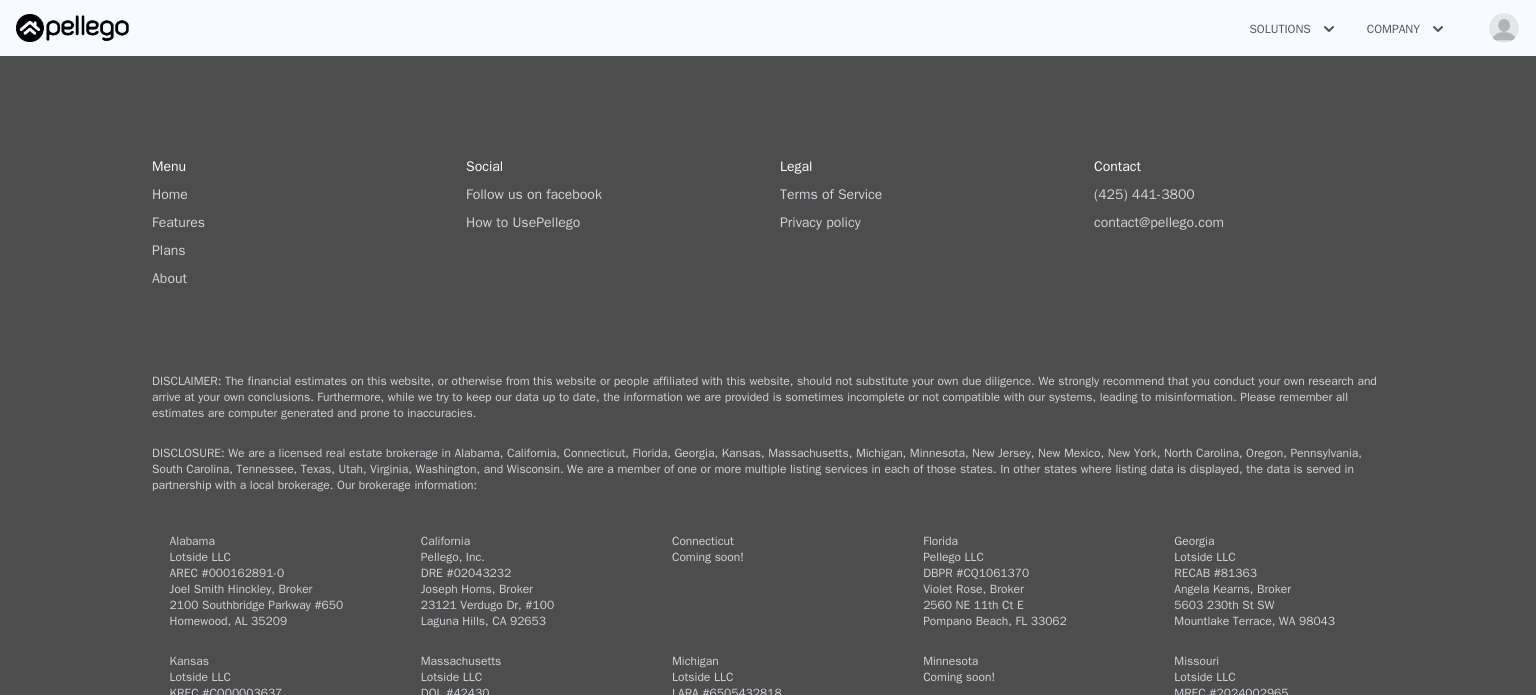 click on "Features" at bounding box center [178, 222] 